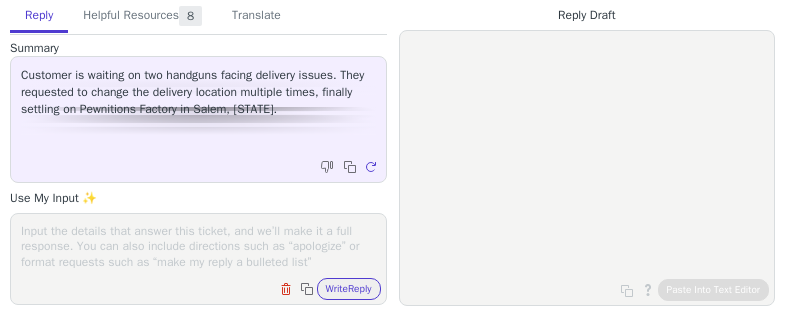 scroll, scrollTop: 0, scrollLeft: 0, axis: both 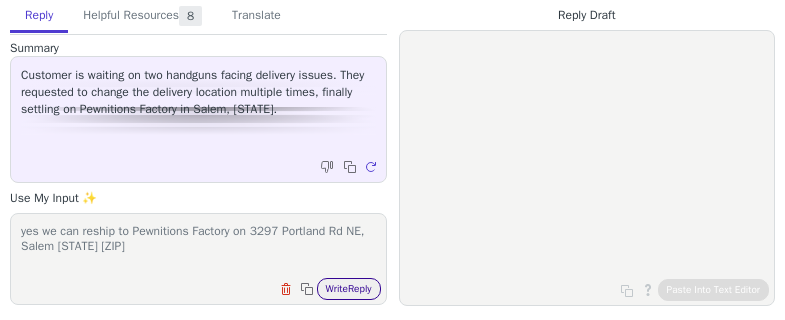 type on "yes we can reship to Pewnitions Factory on 3297 Portland Rd NE, Salem OR 97301" 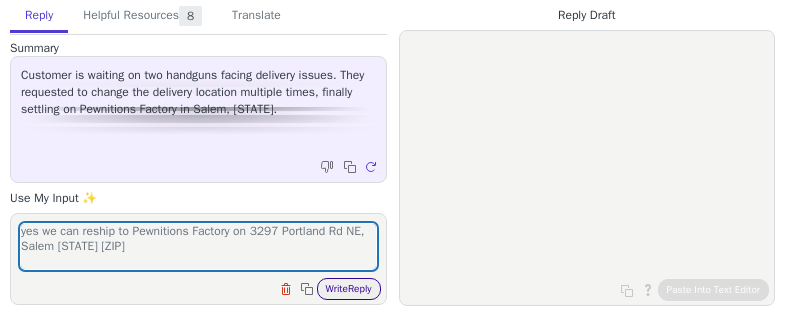 click on "Write  Reply" at bounding box center (349, 289) 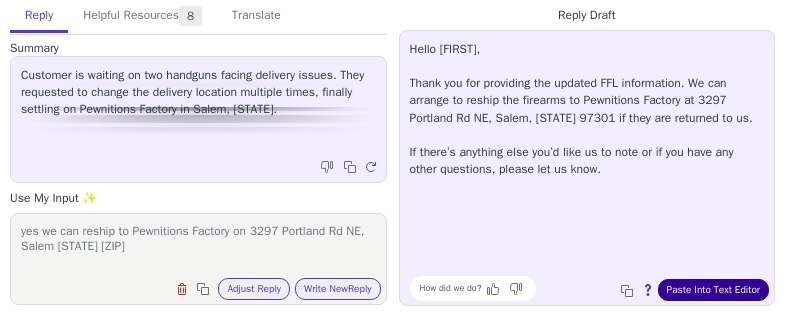 click on "Paste Into Text Editor" at bounding box center (713, 290) 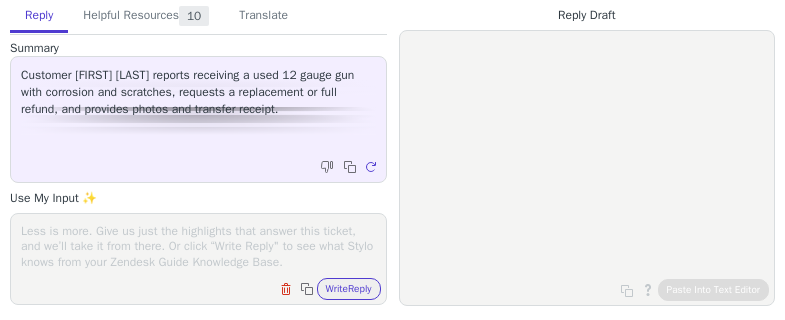 scroll, scrollTop: 0, scrollLeft: 0, axis: both 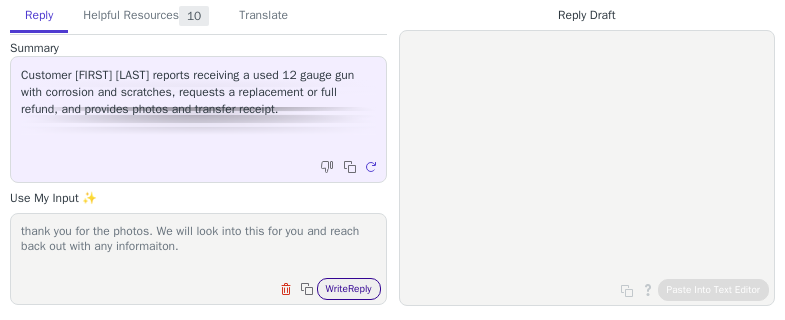 type on "thank you for the photos. We will look into this for you and reach back out with any informaiton." 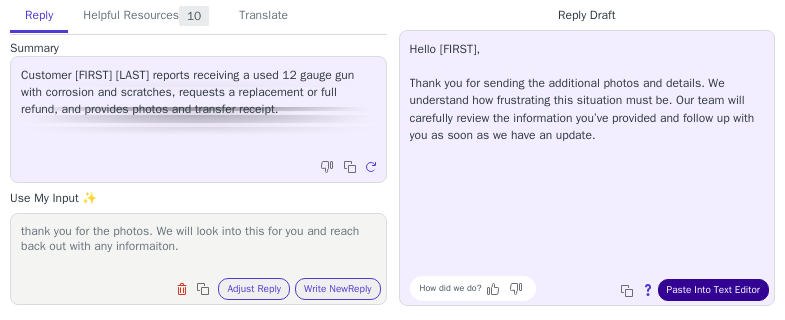 click on "Paste Into Text Editor" at bounding box center [713, 290] 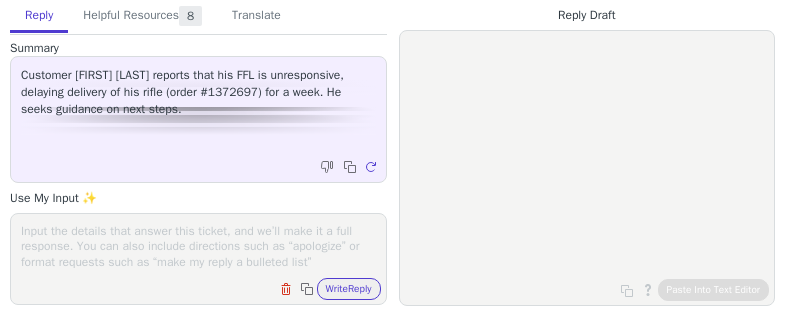 scroll, scrollTop: 0, scrollLeft: 0, axis: both 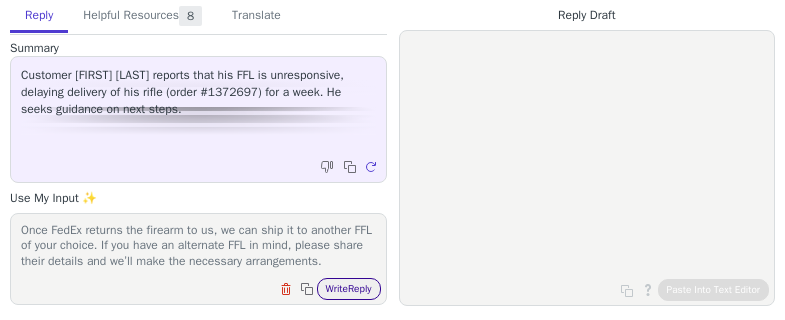 type on "Once FedEx returns the firearm to us, we can ship it to another FFL of your choice. If you have an alternate FFL in mind, please share their details and we’ll make the necessary arrangements." 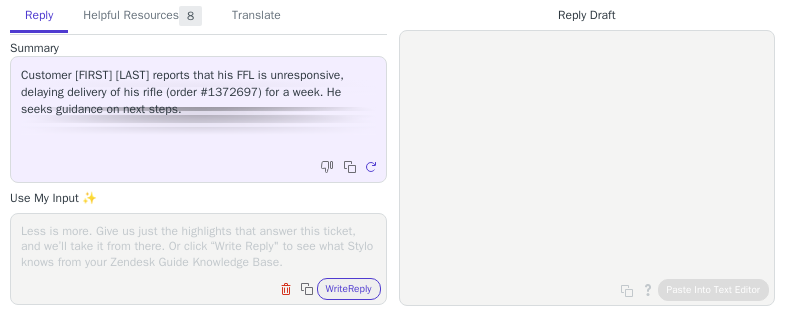 scroll, scrollTop: 0, scrollLeft: 0, axis: both 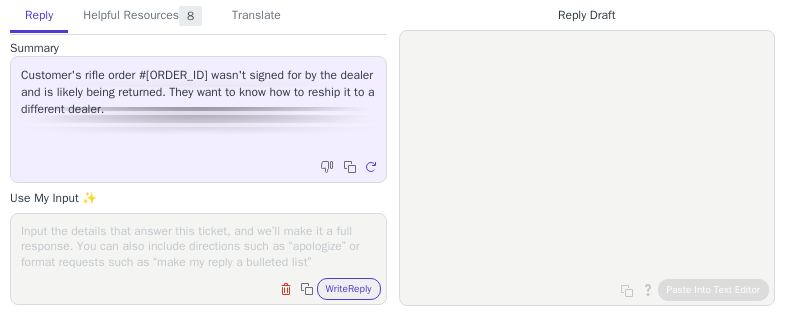 click at bounding box center (198, 246) 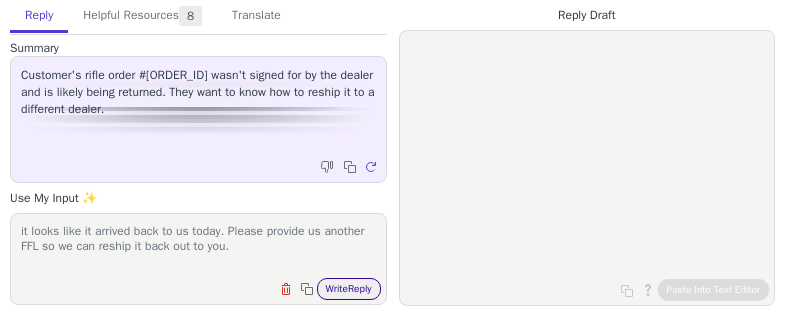 type on "it looks like it arrived back to us today. Please provide us another FFL so we can reship it back out to you." 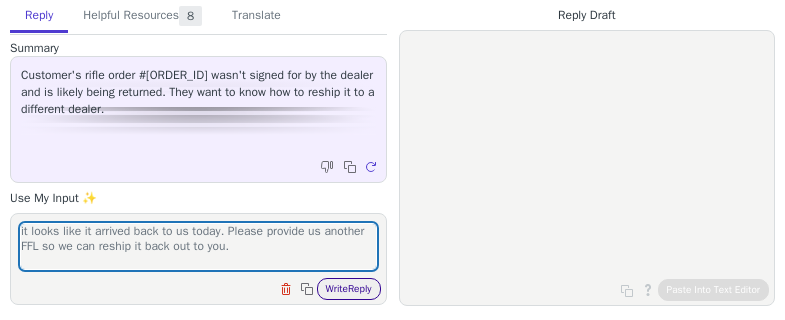 click on "Write  Reply" at bounding box center (349, 289) 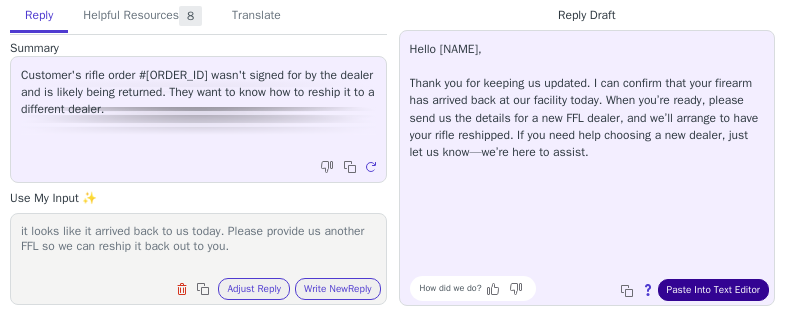 click on "Paste Into Text Editor" at bounding box center [713, 290] 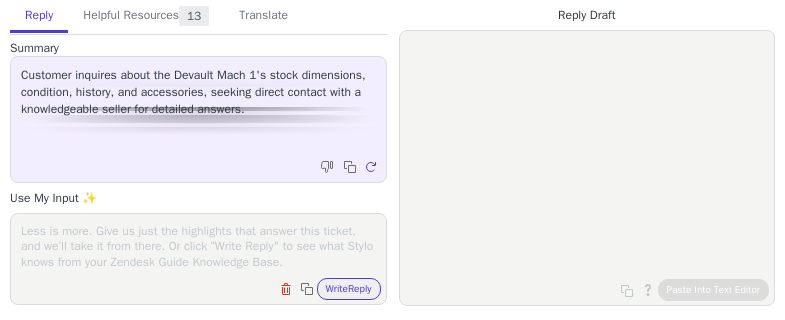 scroll, scrollTop: 0, scrollLeft: 0, axis: both 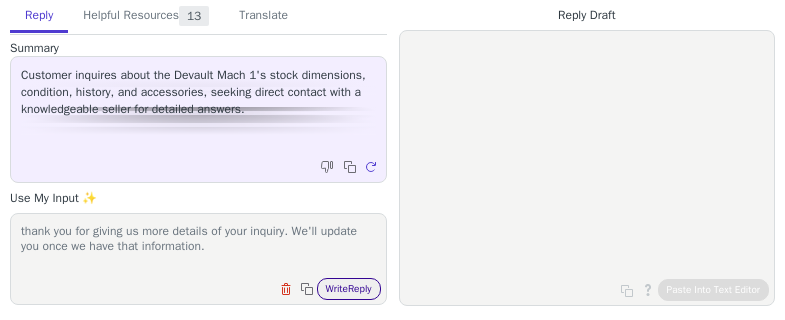 type on "thank you for giving us more details of your inquiry. We'll update you once we have that information." 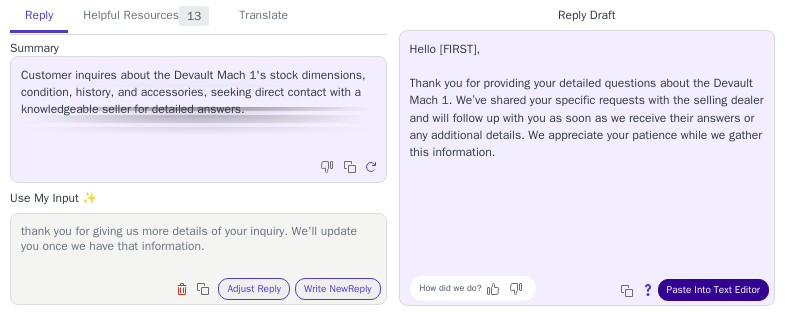 click on "Paste Into Text Editor" at bounding box center [713, 290] 